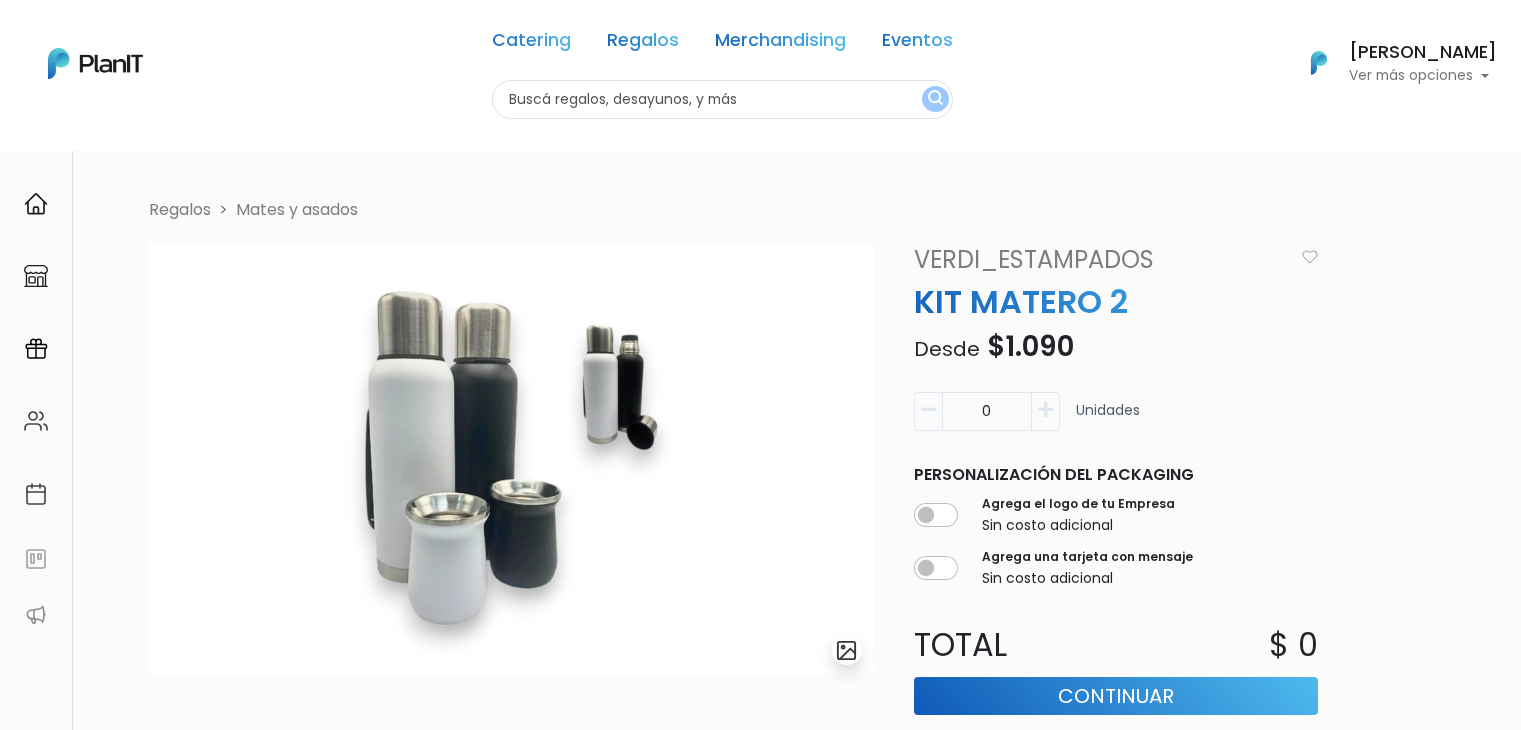 scroll, scrollTop: 0, scrollLeft: 0, axis: both 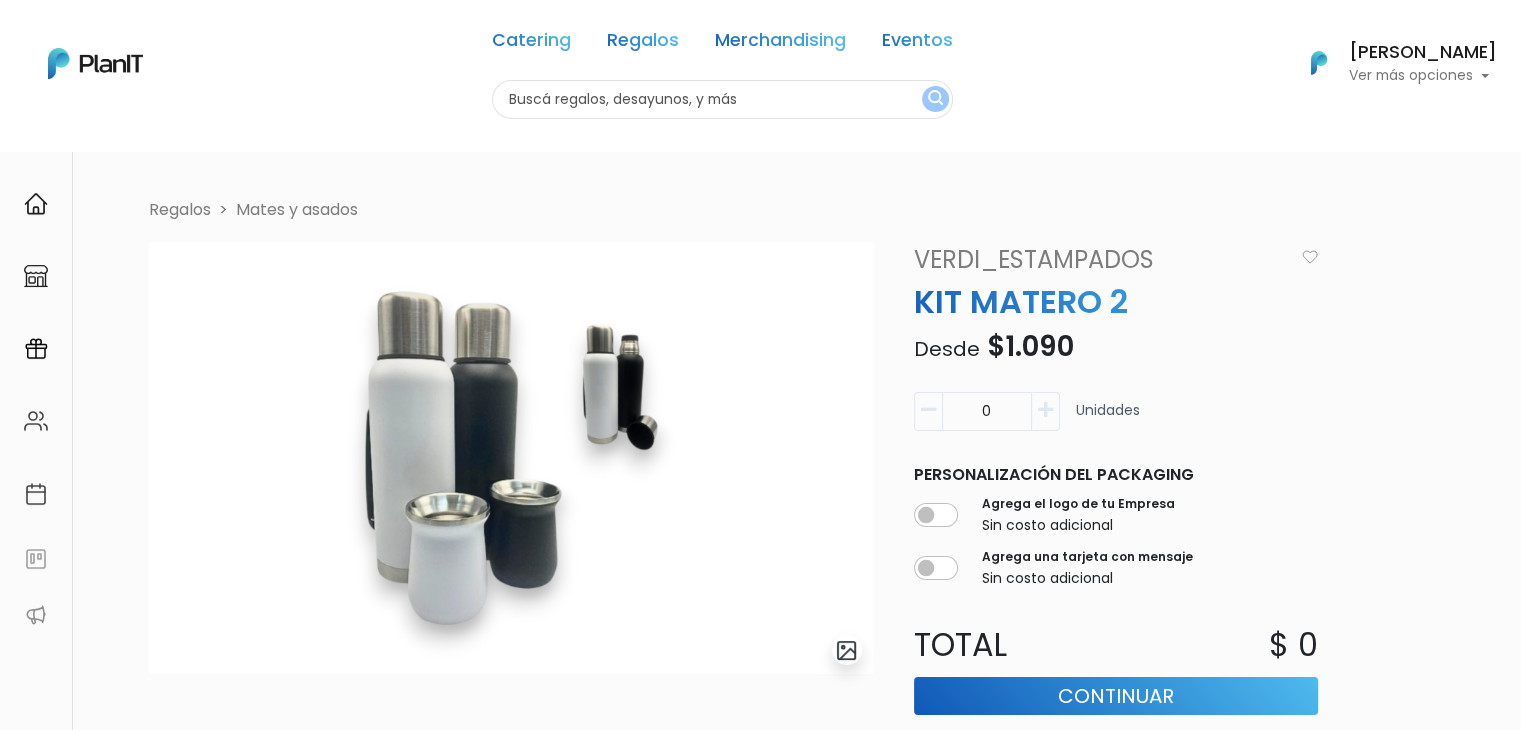click at bounding box center (722, 99) 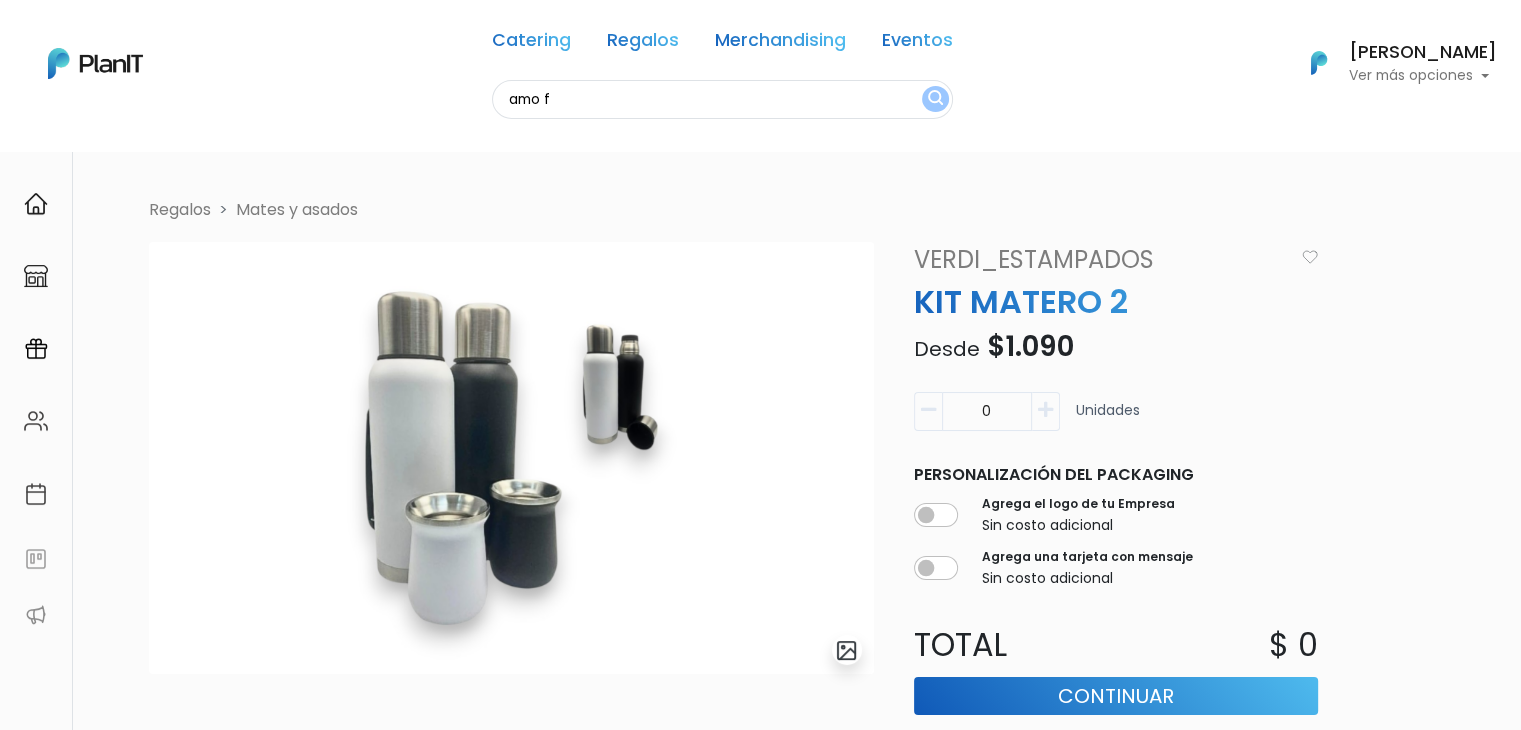 type on "amo f" 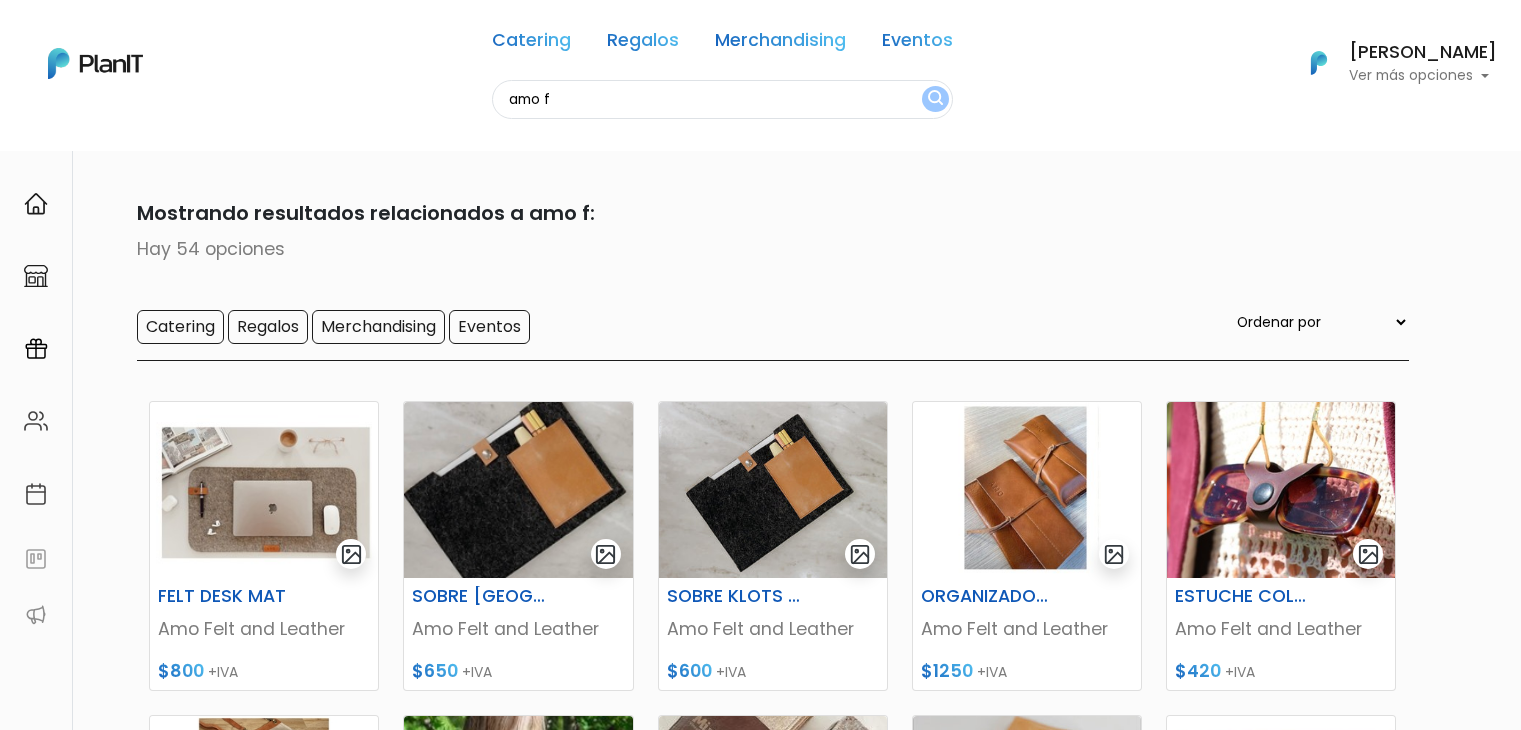scroll, scrollTop: 0, scrollLeft: 0, axis: both 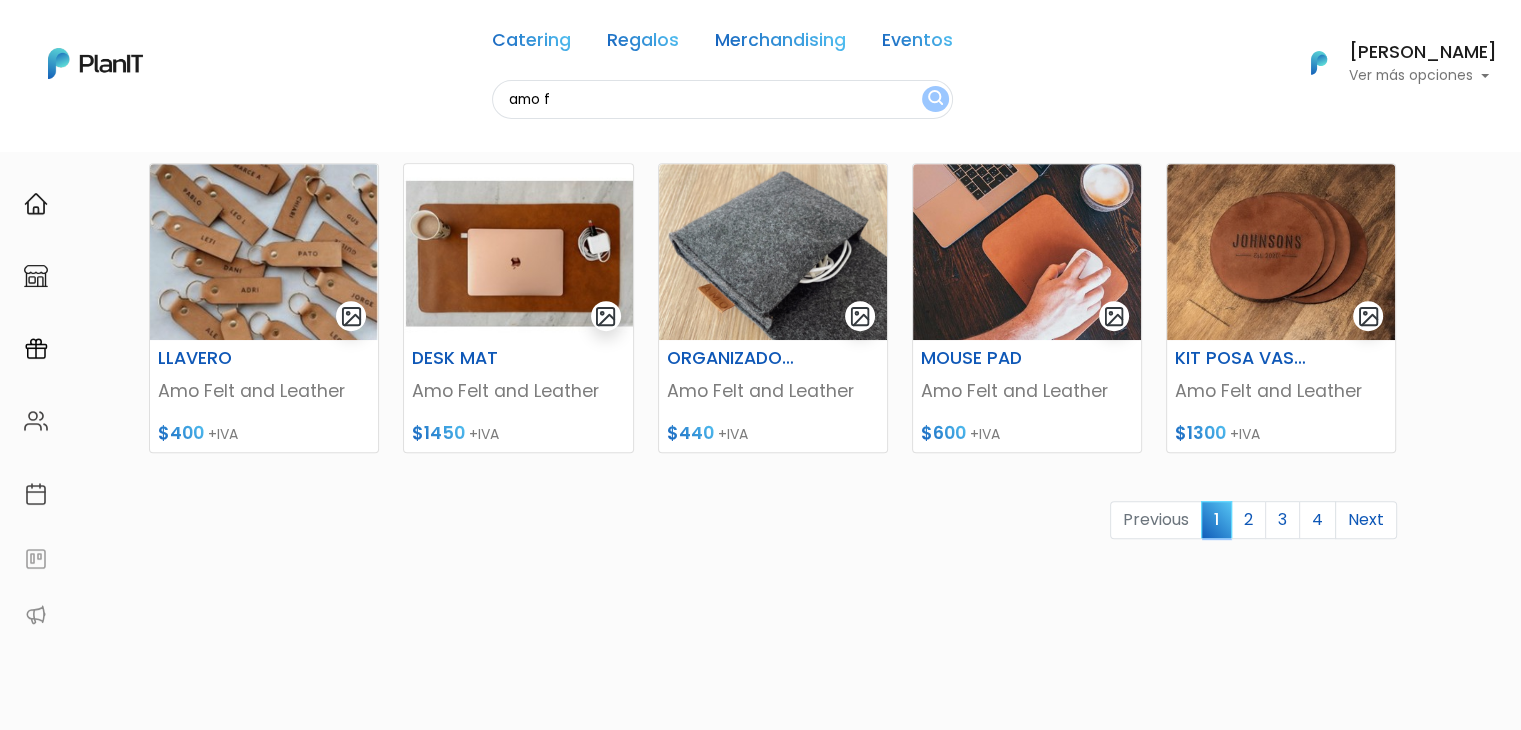 click on "Ya probaste PlanitGO? Vas a poder automatizarlas acciones de todo el año. Escribinos para saber más!" at bounding box center (1323, 1919) 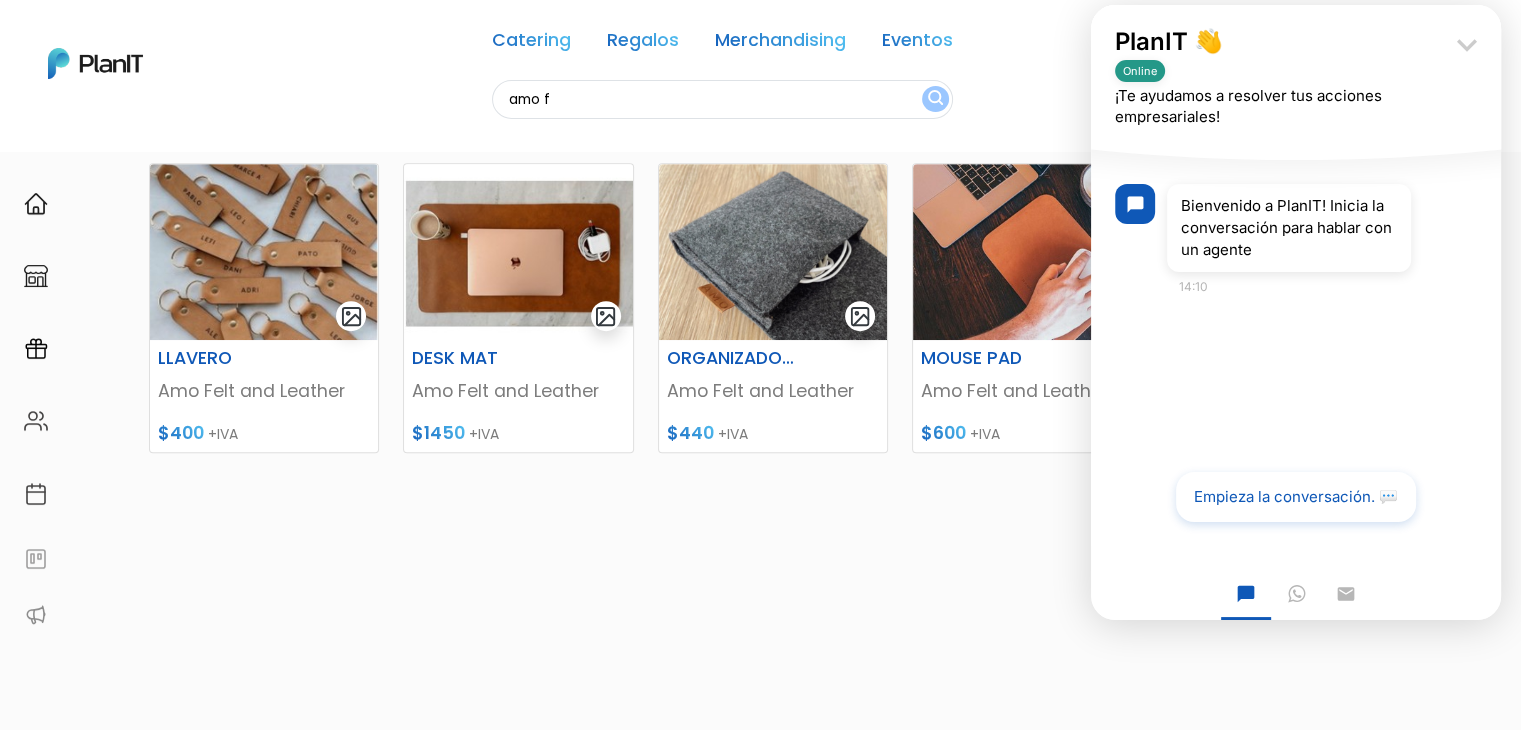 click on "keyboard_arrow_down" at bounding box center (1467, 45) 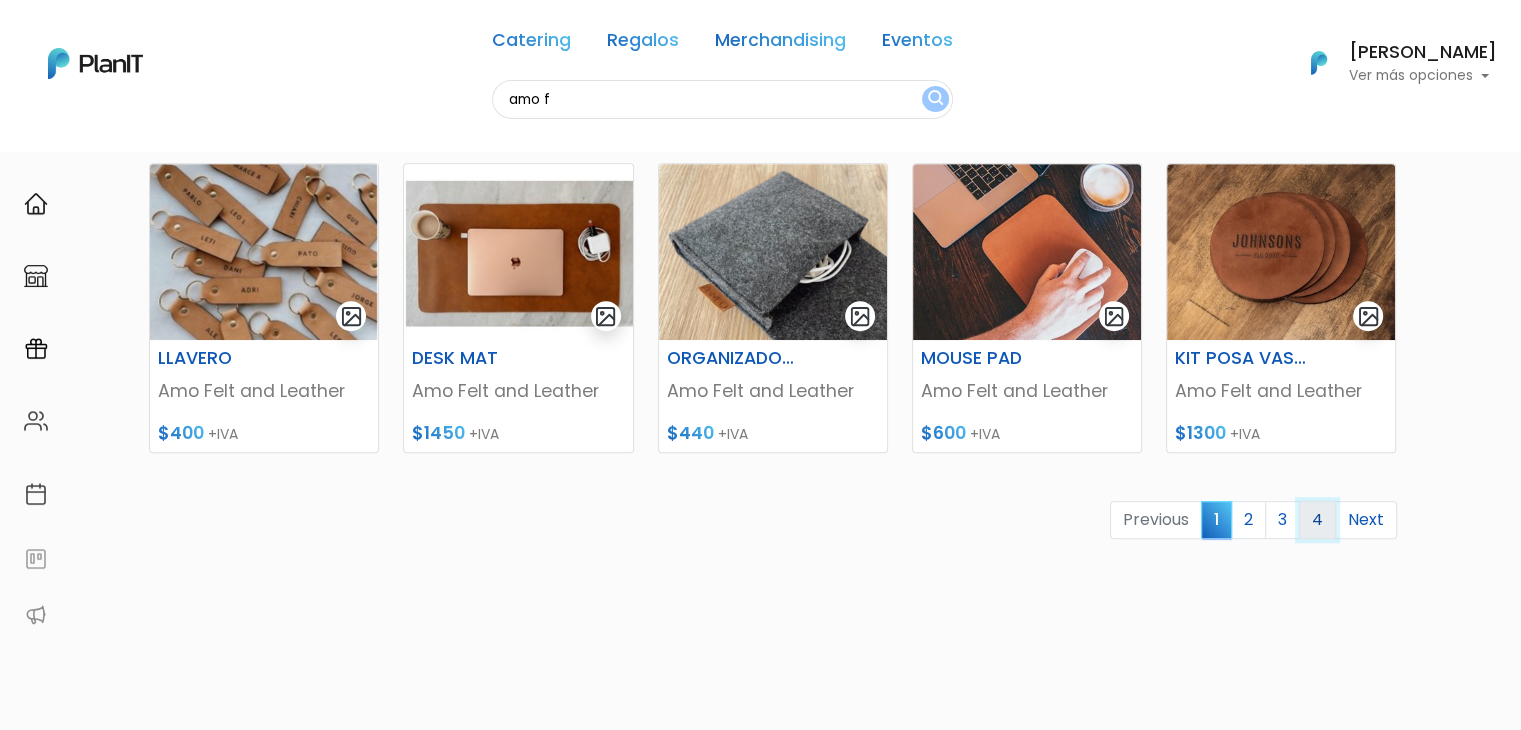click on "4" at bounding box center [1317, 520] 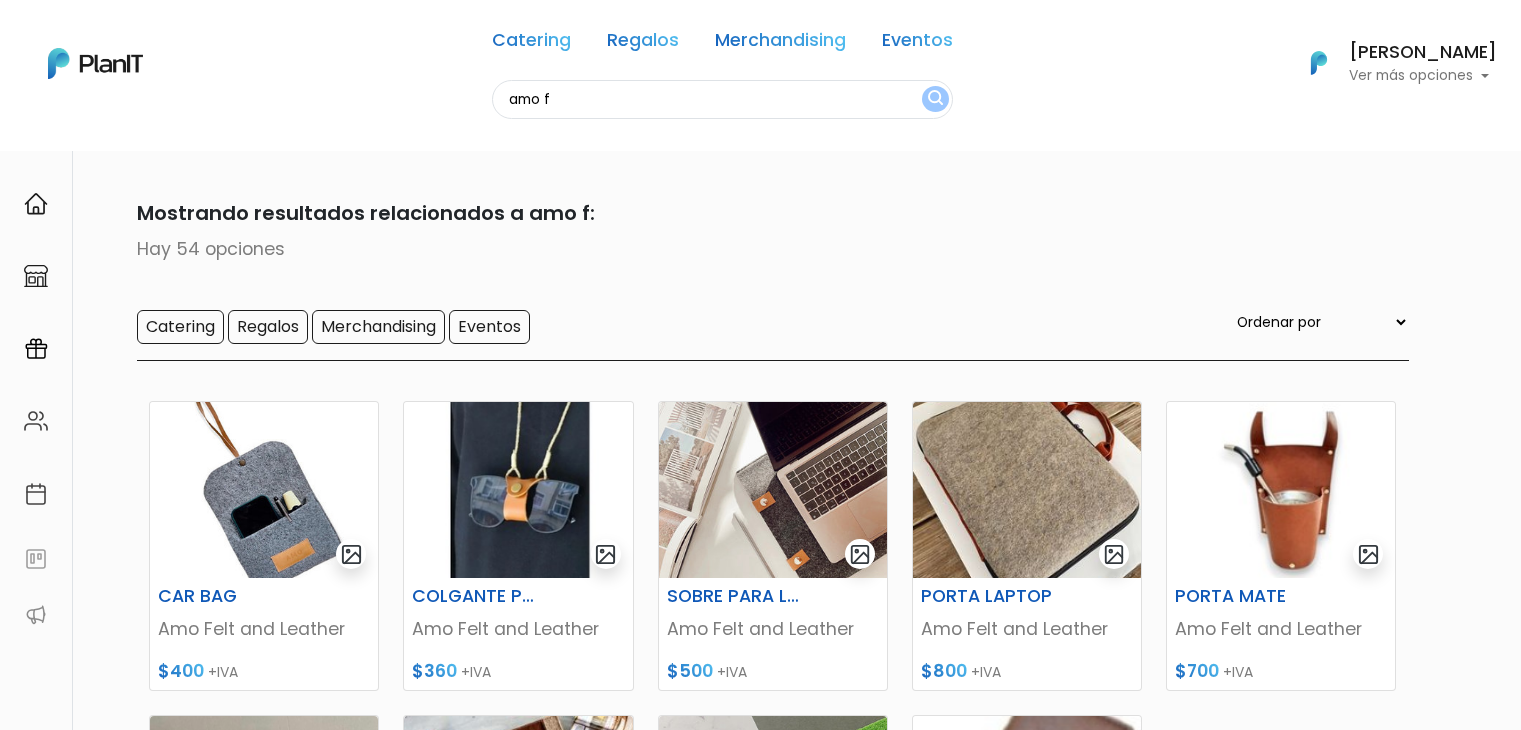 scroll, scrollTop: 0, scrollLeft: 0, axis: both 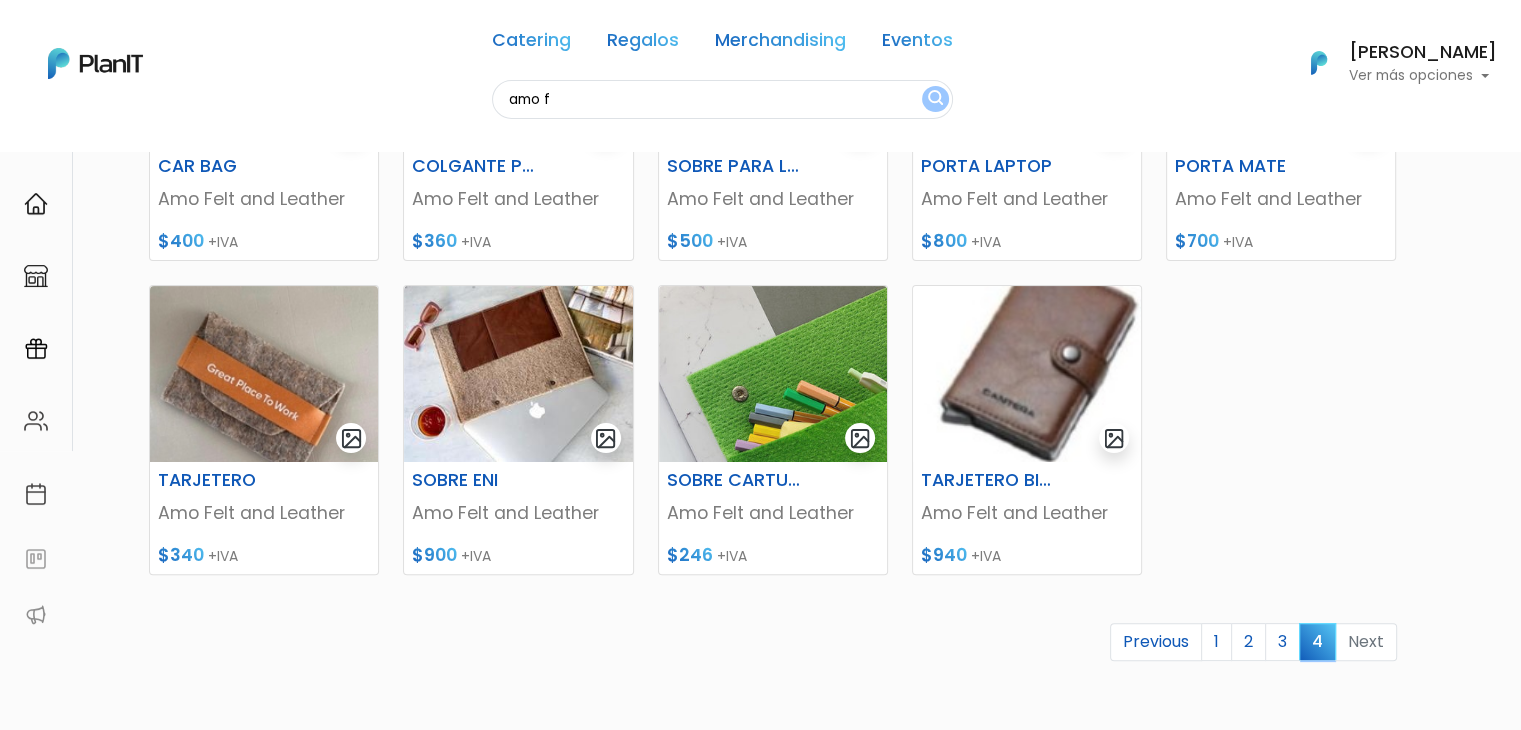 drag, startPoint x: 1533, startPoint y: 92, endPoint x: 1534, endPoint y: 307, distance: 215.00232 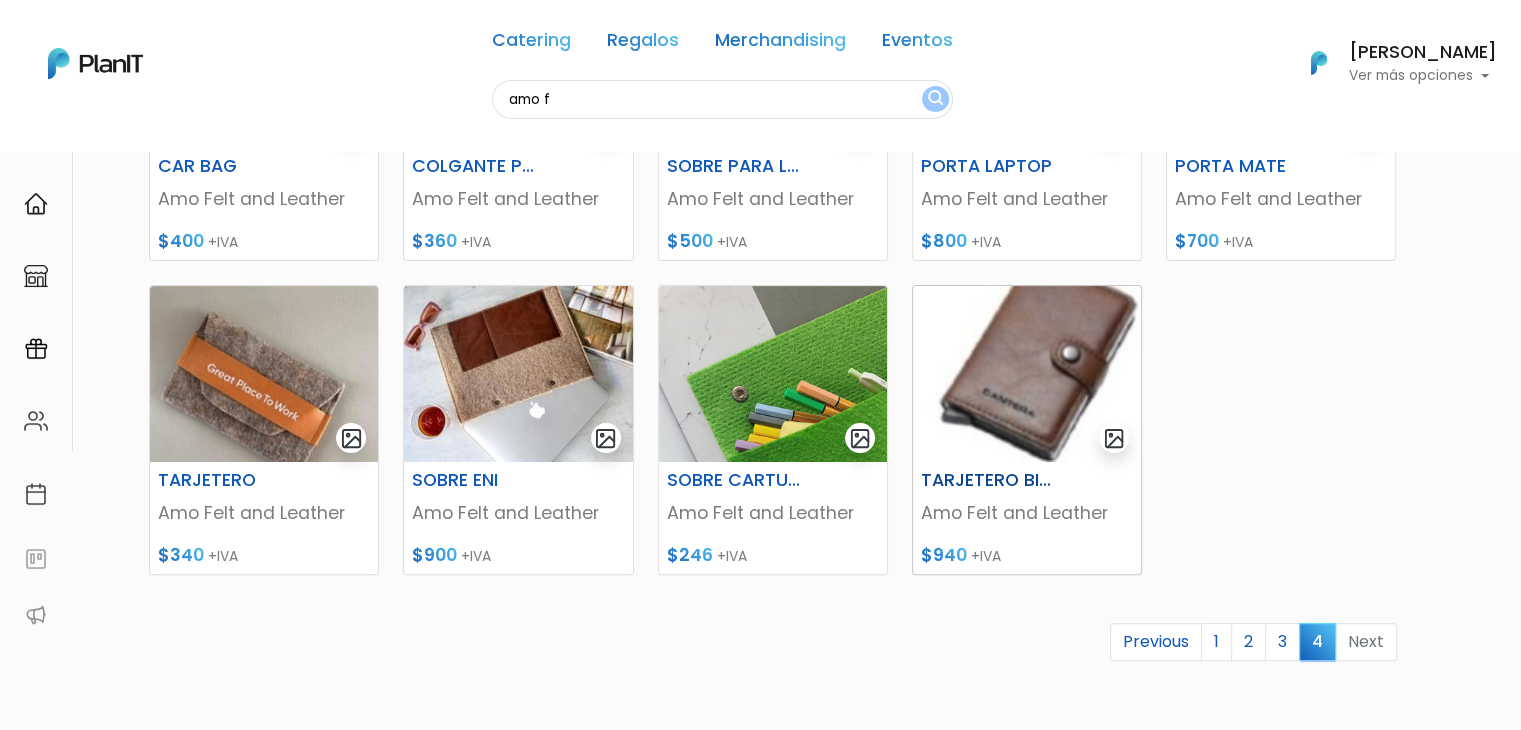 click at bounding box center [1027, 374] 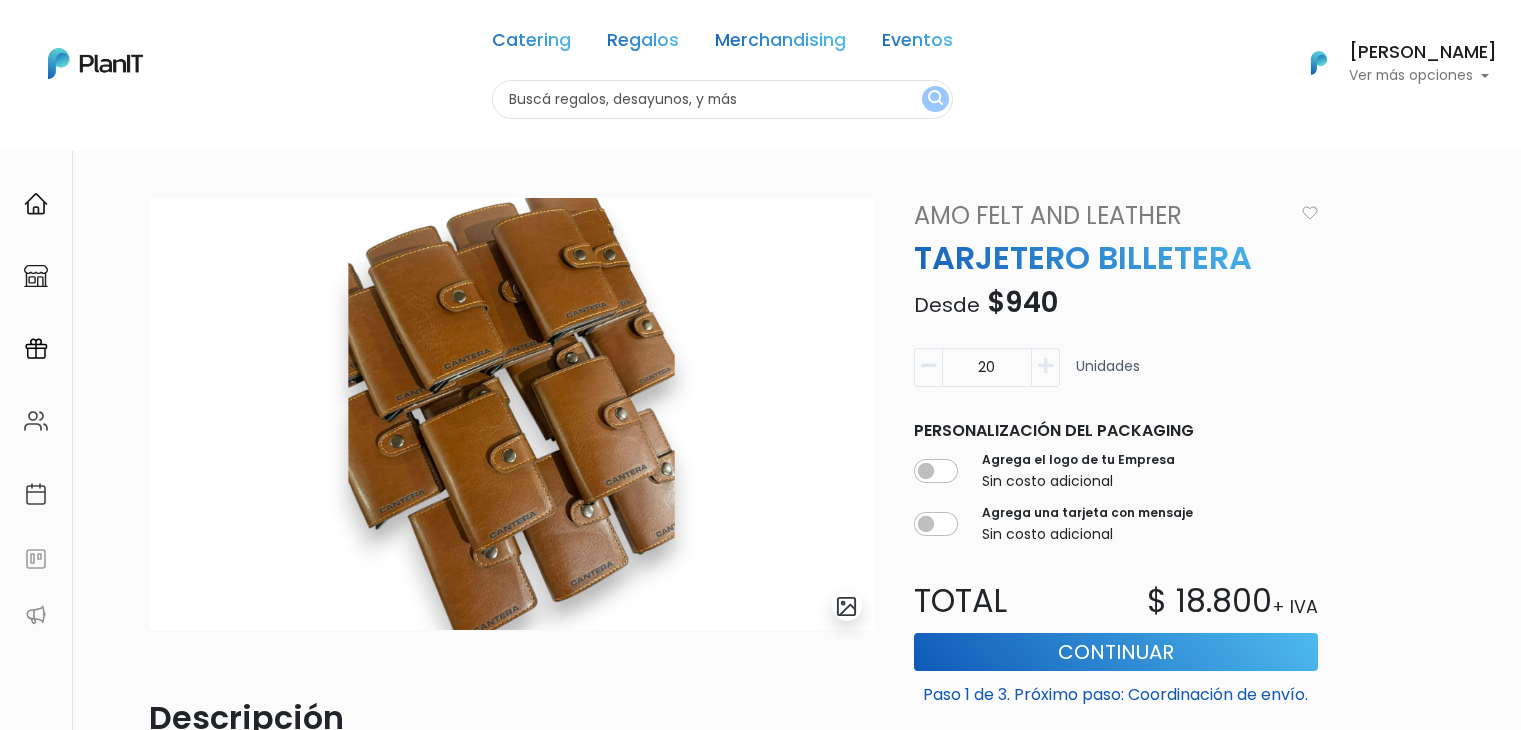scroll, scrollTop: 0, scrollLeft: 0, axis: both 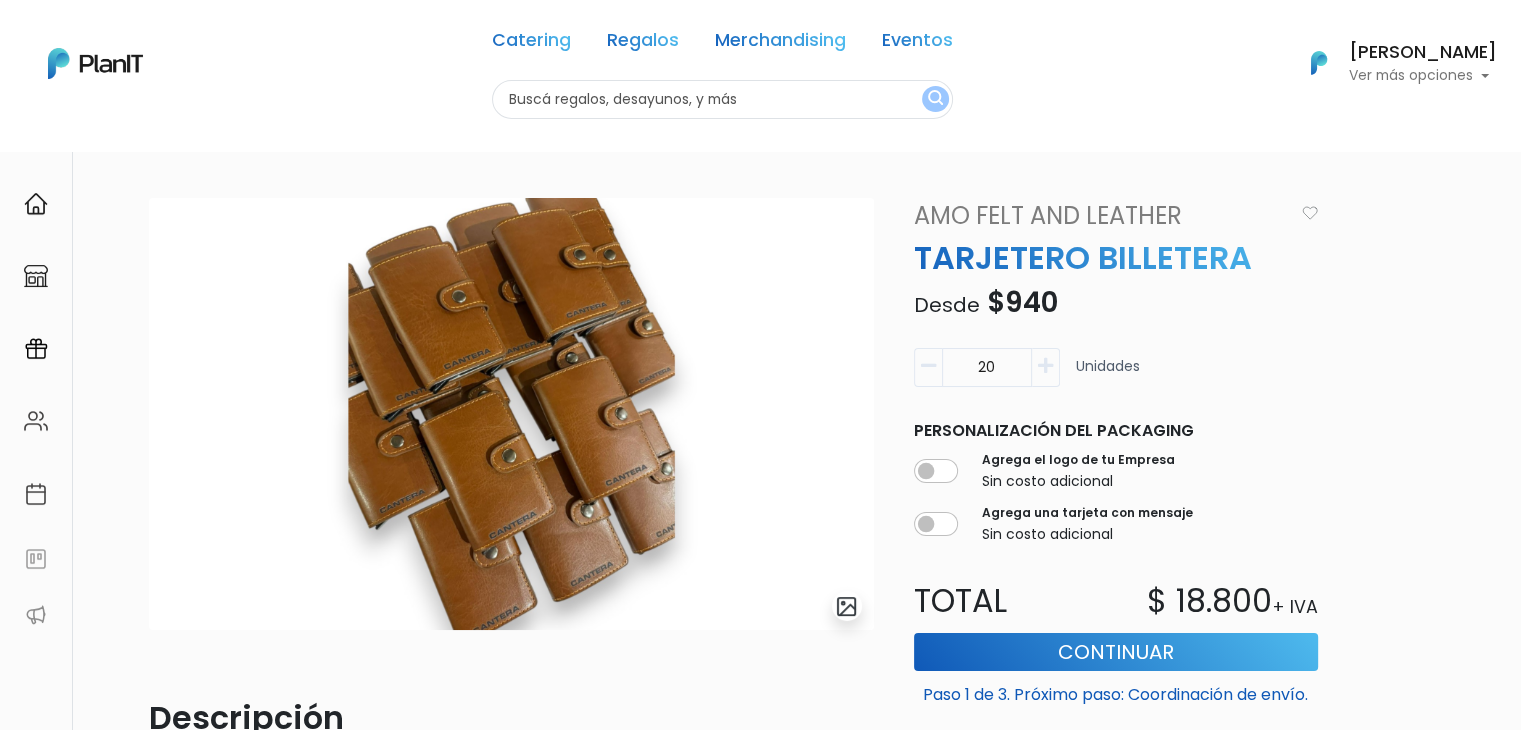 click at bounding box center (722, 99) 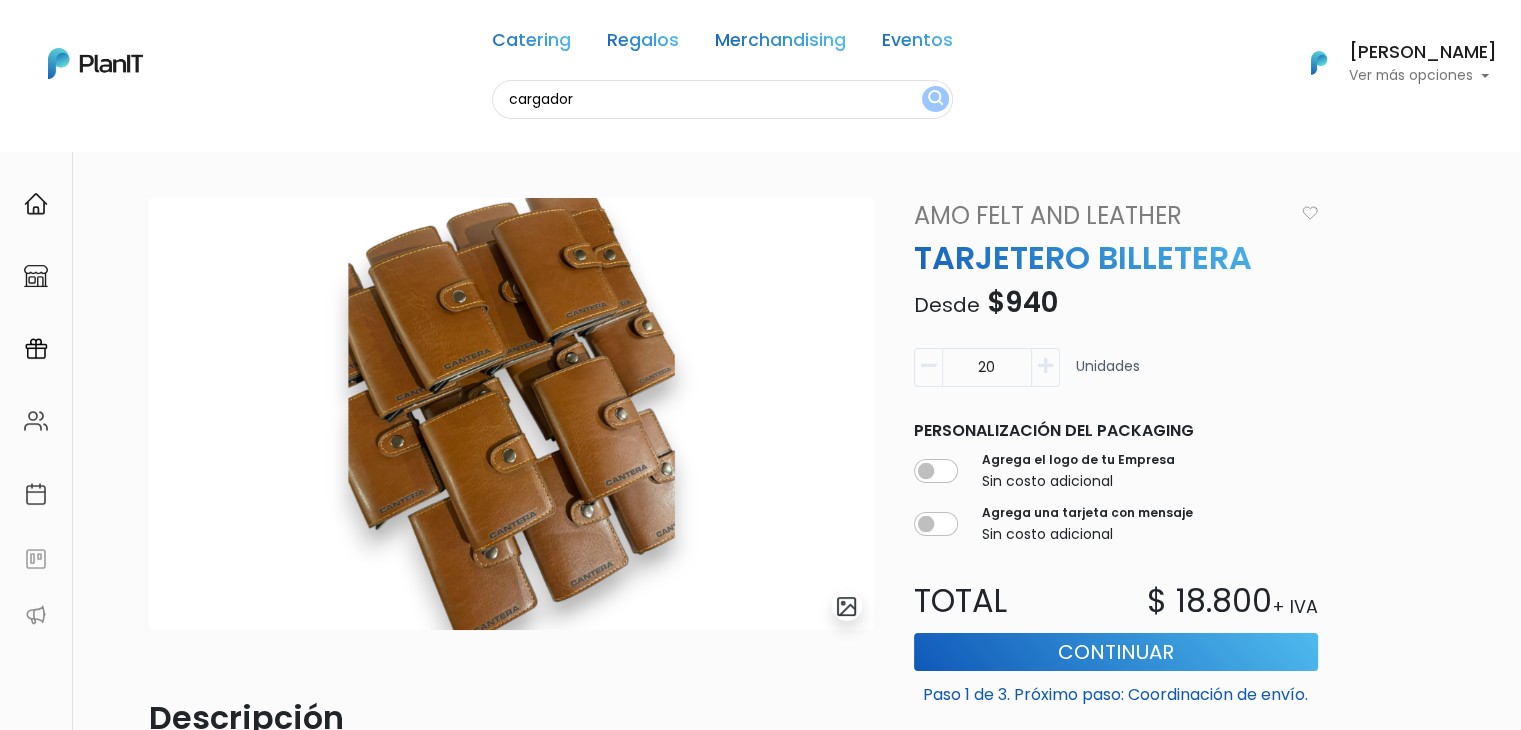 type on "cargador" 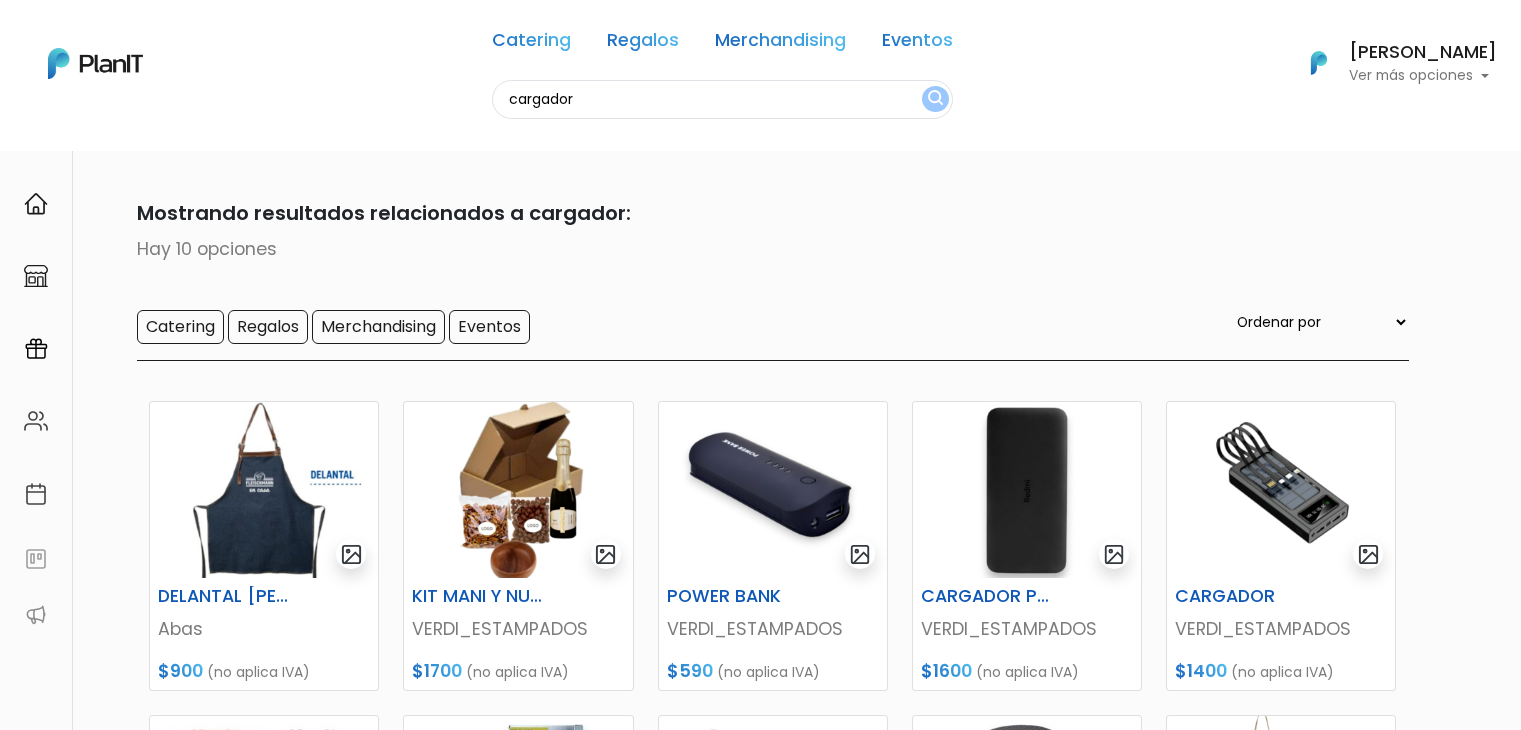 scroll, scrollTop: 0, scrollLeft: 0, axis: both 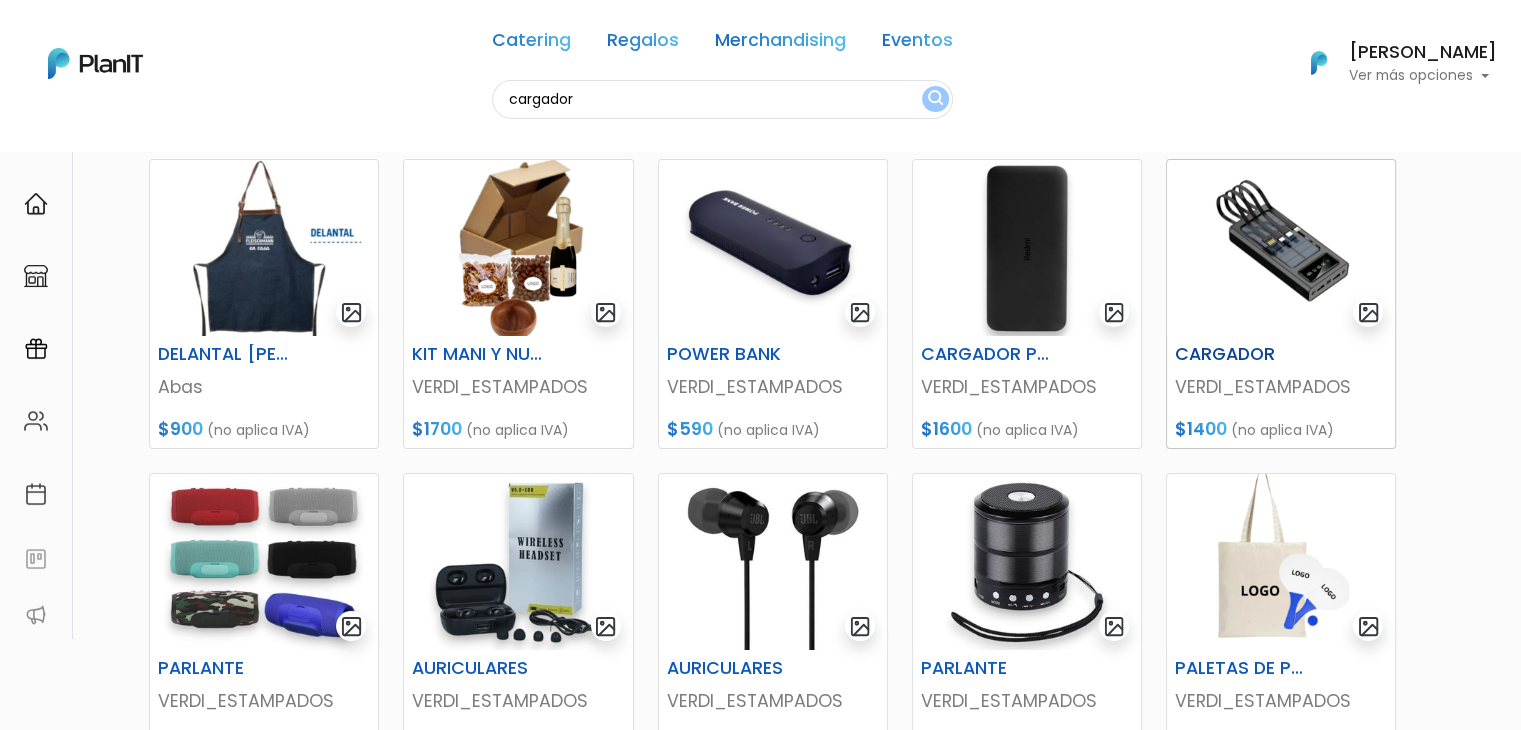 click at bounding box center (1281, 248) 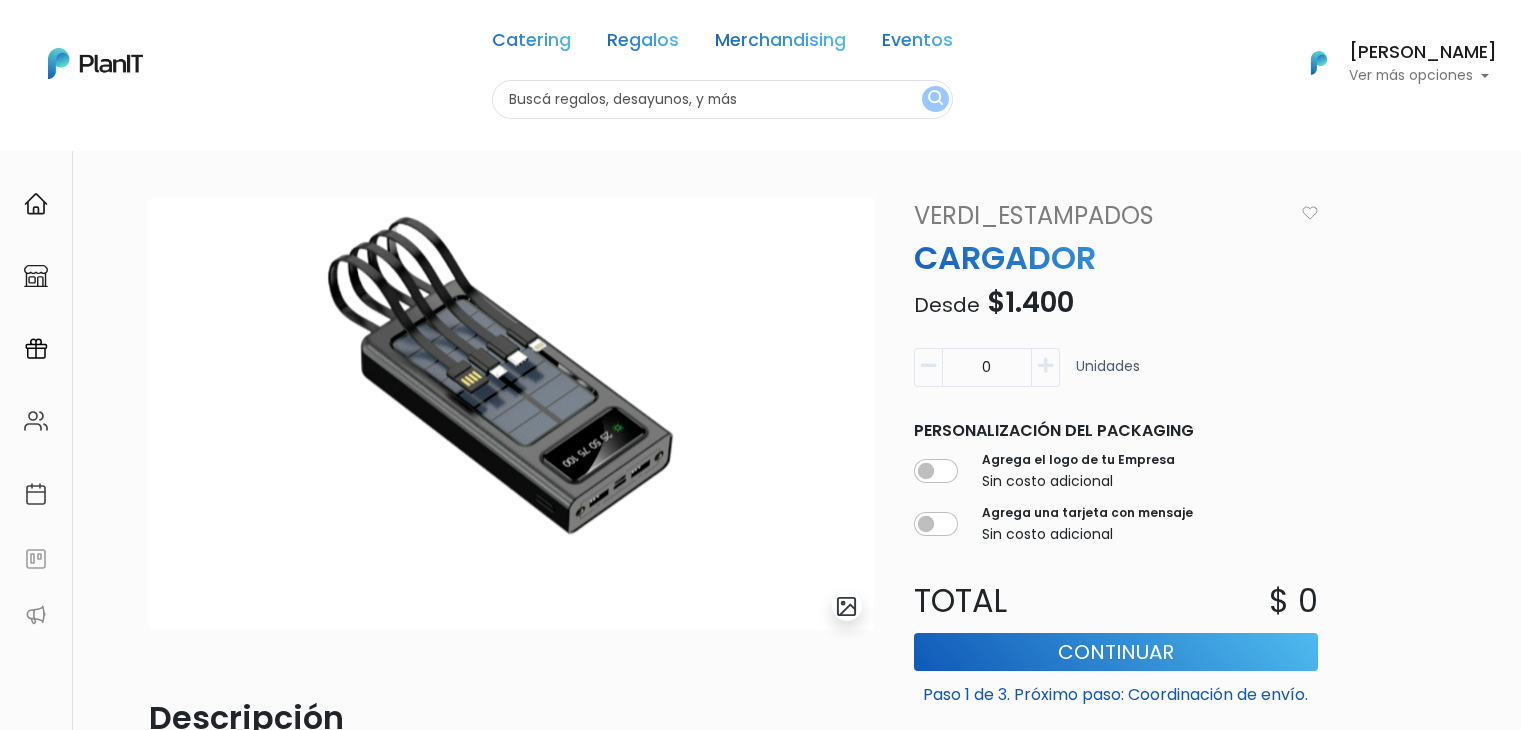 scroll, scrollTop: 0, scrollLeft: 0, axis: both 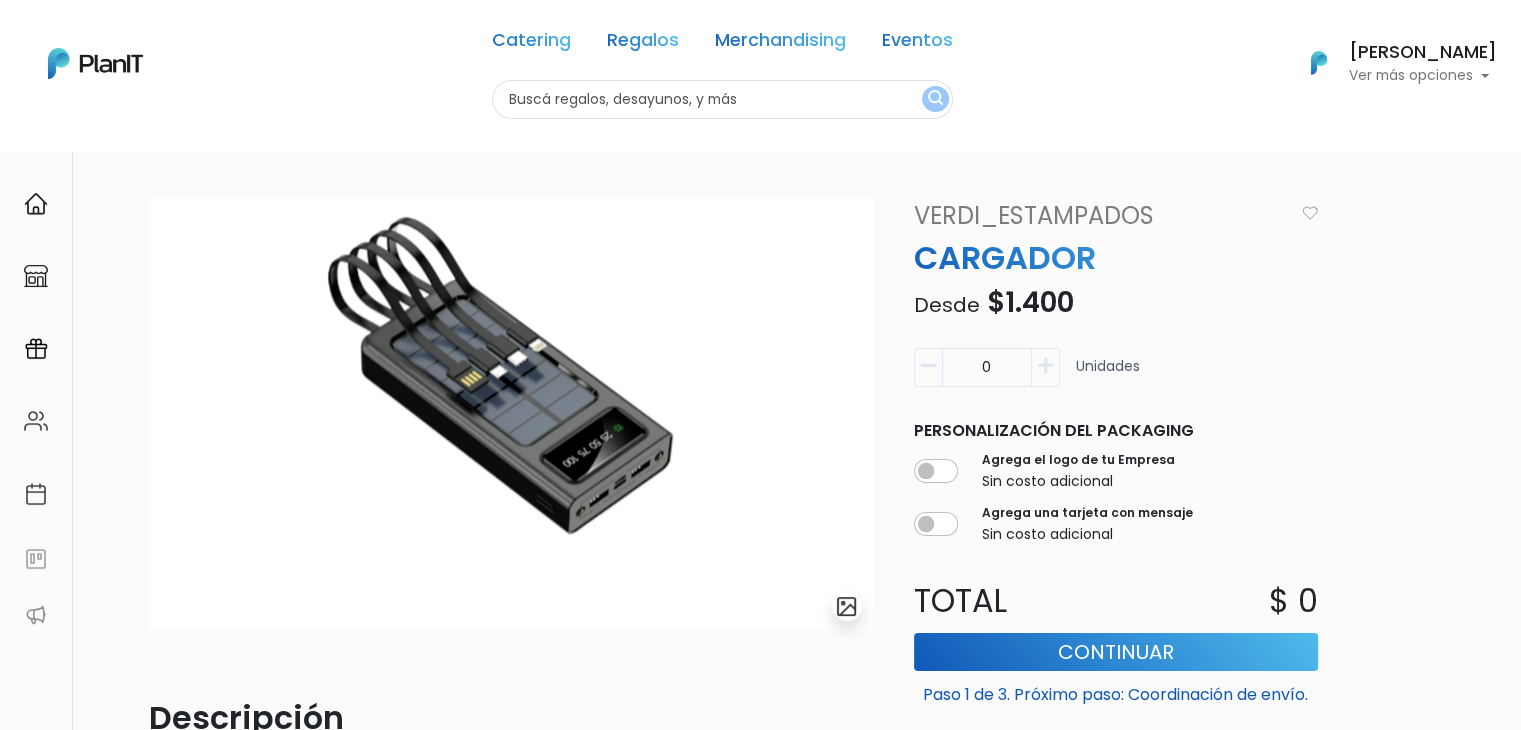 click at bounding box center (722, 99) 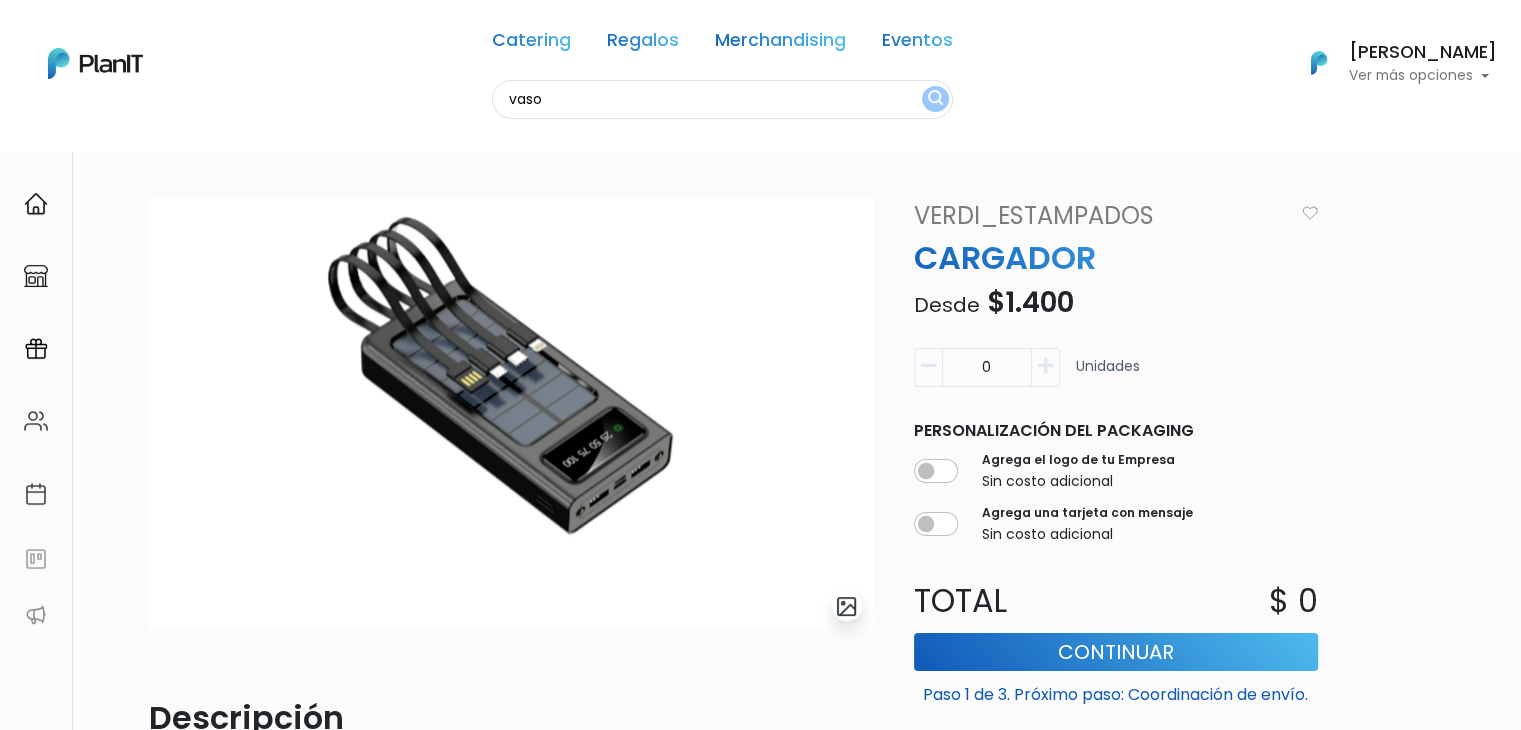 type on "vaso" 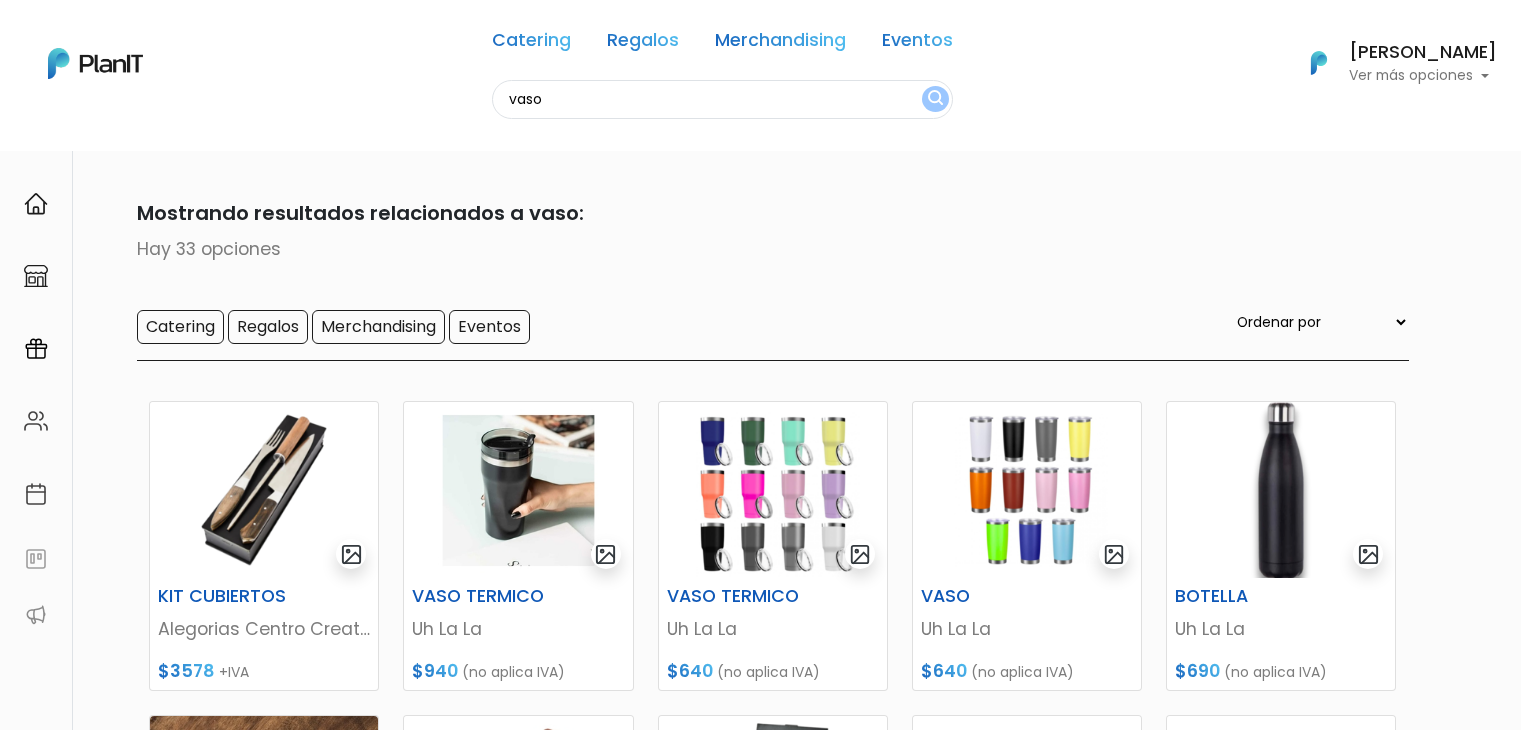 scroll, scrollTop: 0, scrollLeft: 0, axis: both 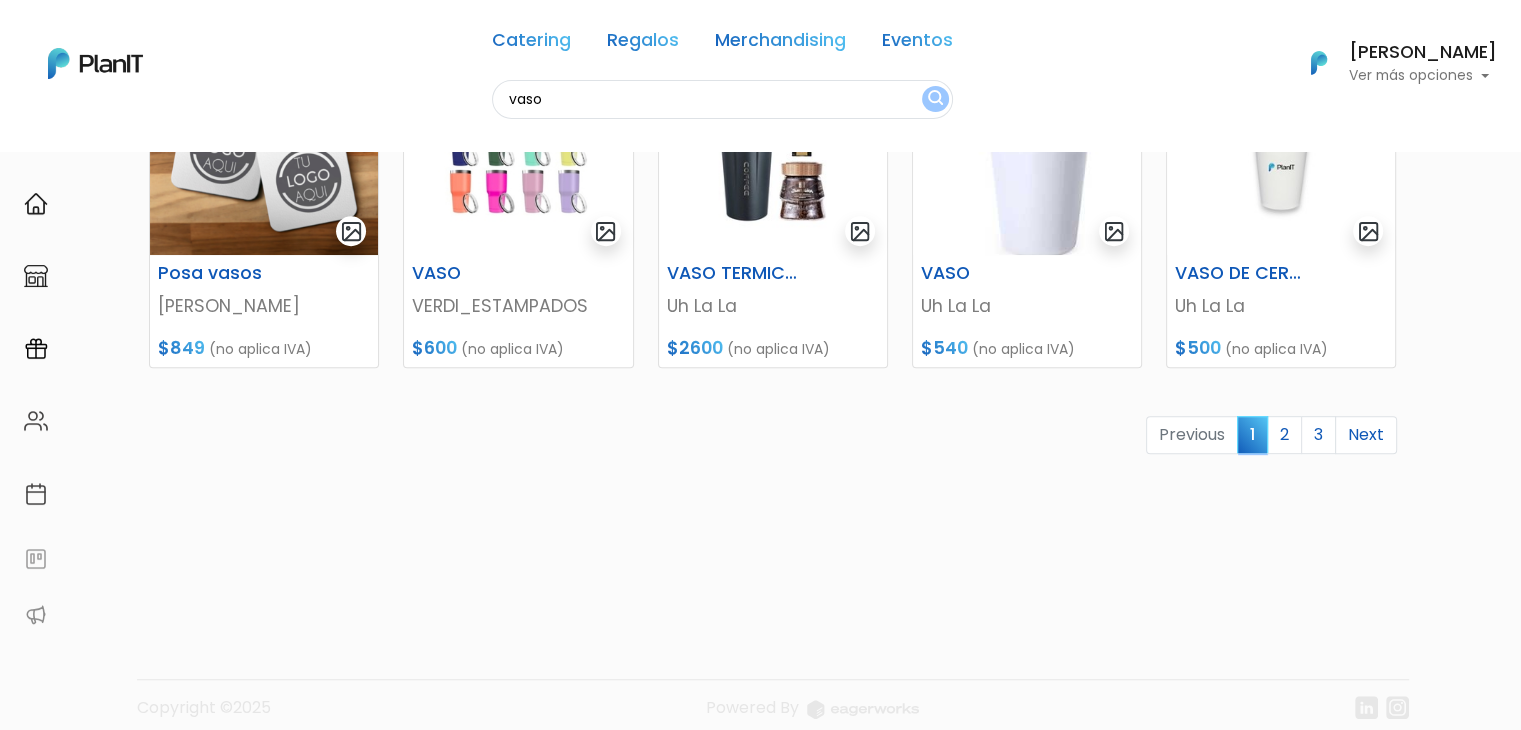 click on "keyboard_arrow_down" at bounding box center (1446, 1869) 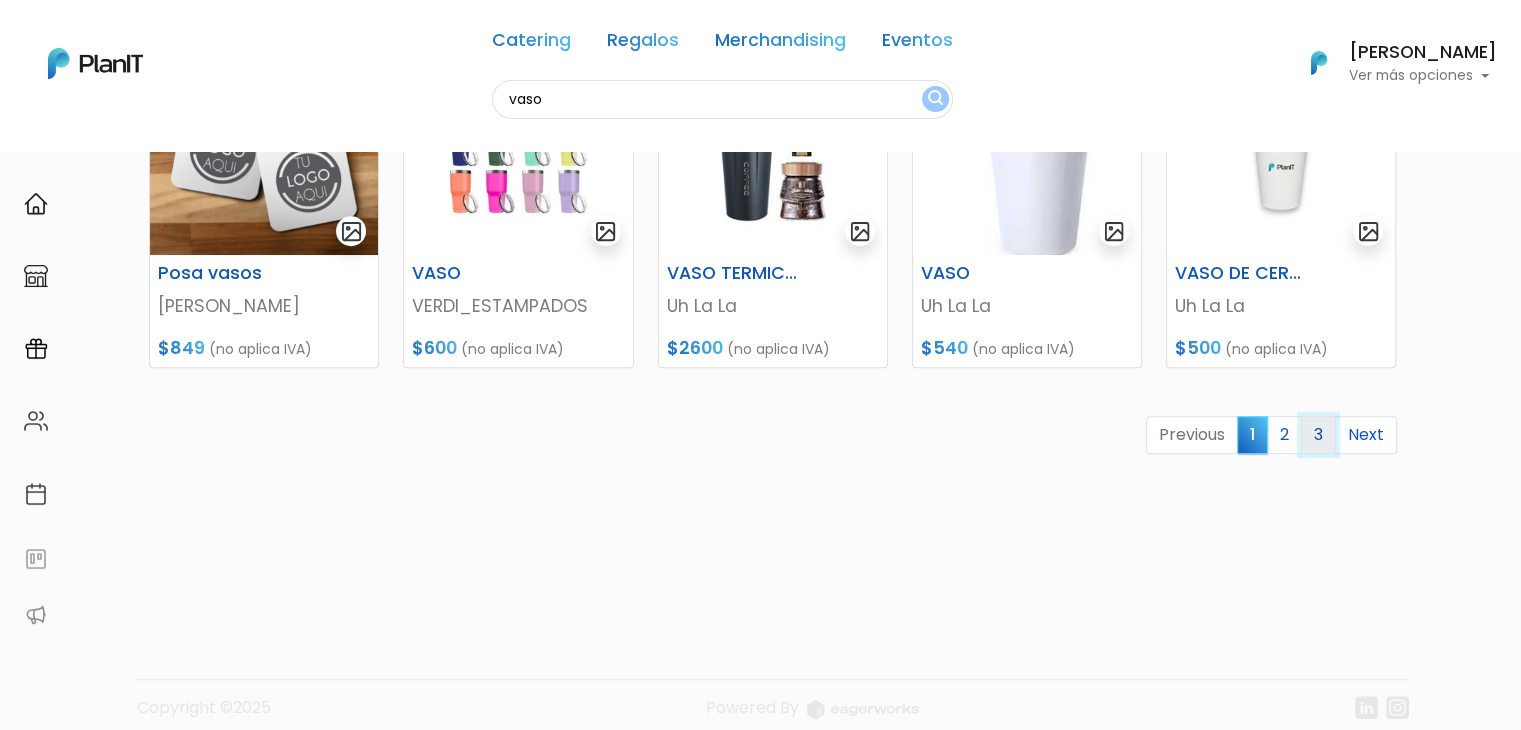 click on "3" at bounding box center [1318, 435] 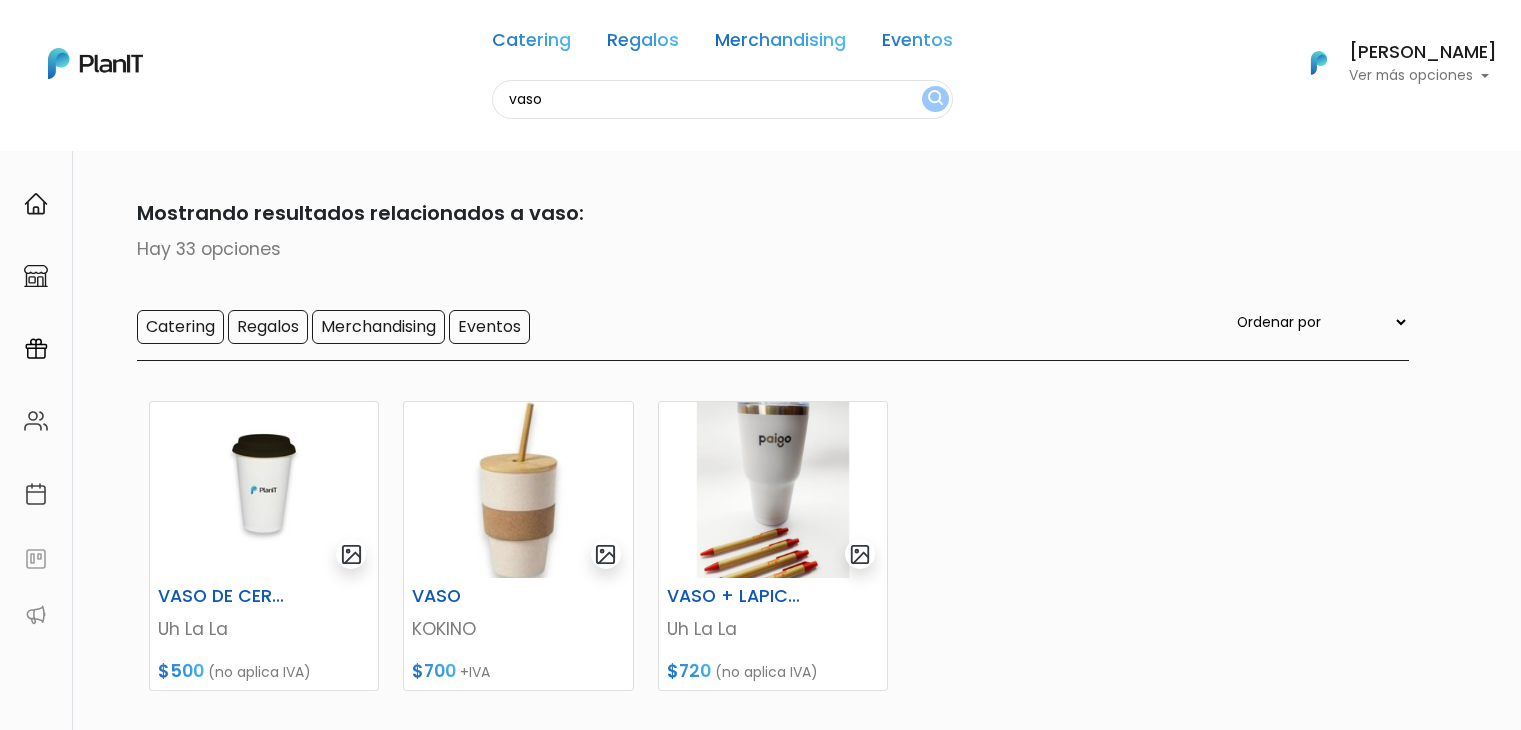 scroll, scrollTop: 0, scrollLeft: 0, axis: both 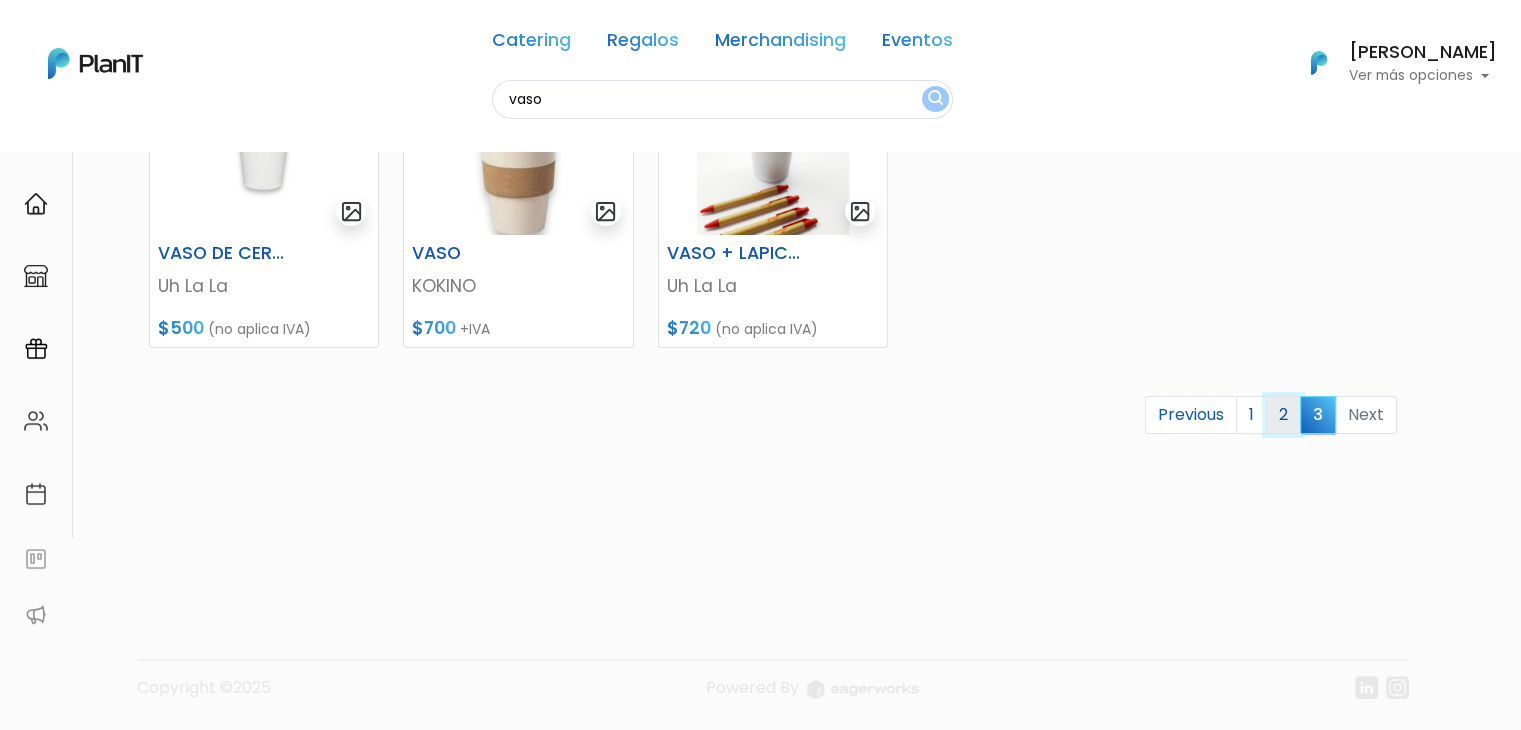 click on "2" at bounding box center (1283, 415) 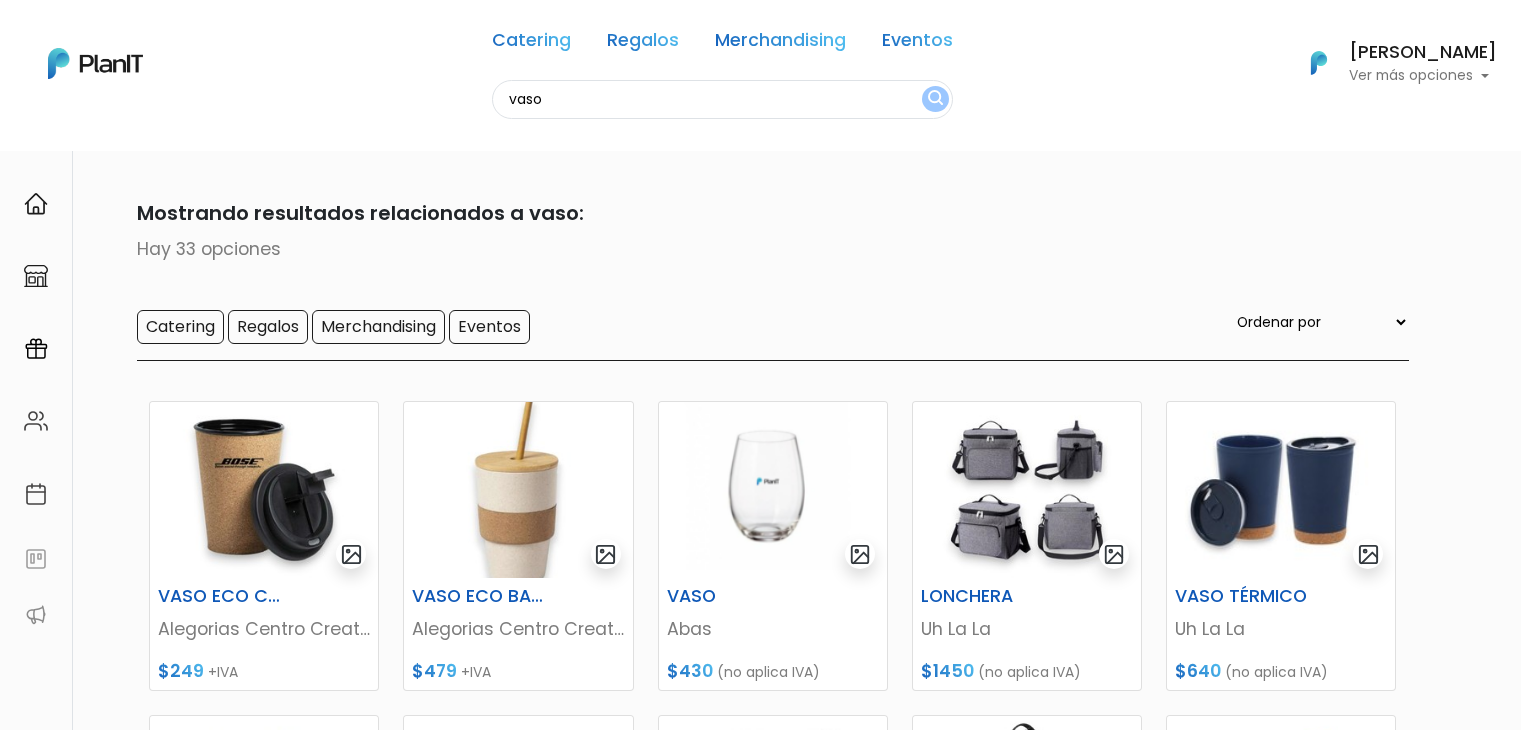 scroll, scrollTop: 0, scrollLeft: 0, axis: both 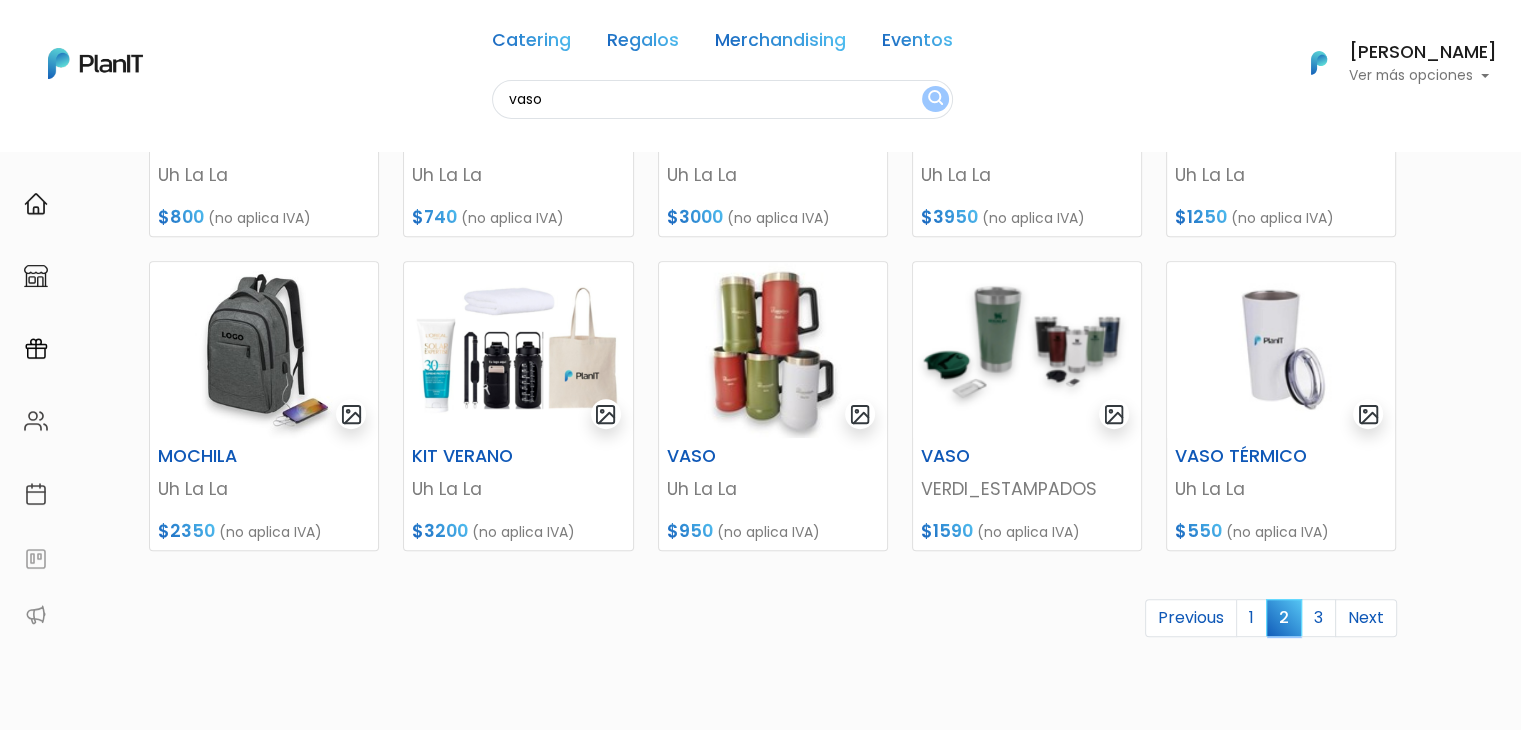drag, startPoint x: 0, startPoint y: 0, endPoint x: 1535, endPoint y: 452, distance: 1600.1653 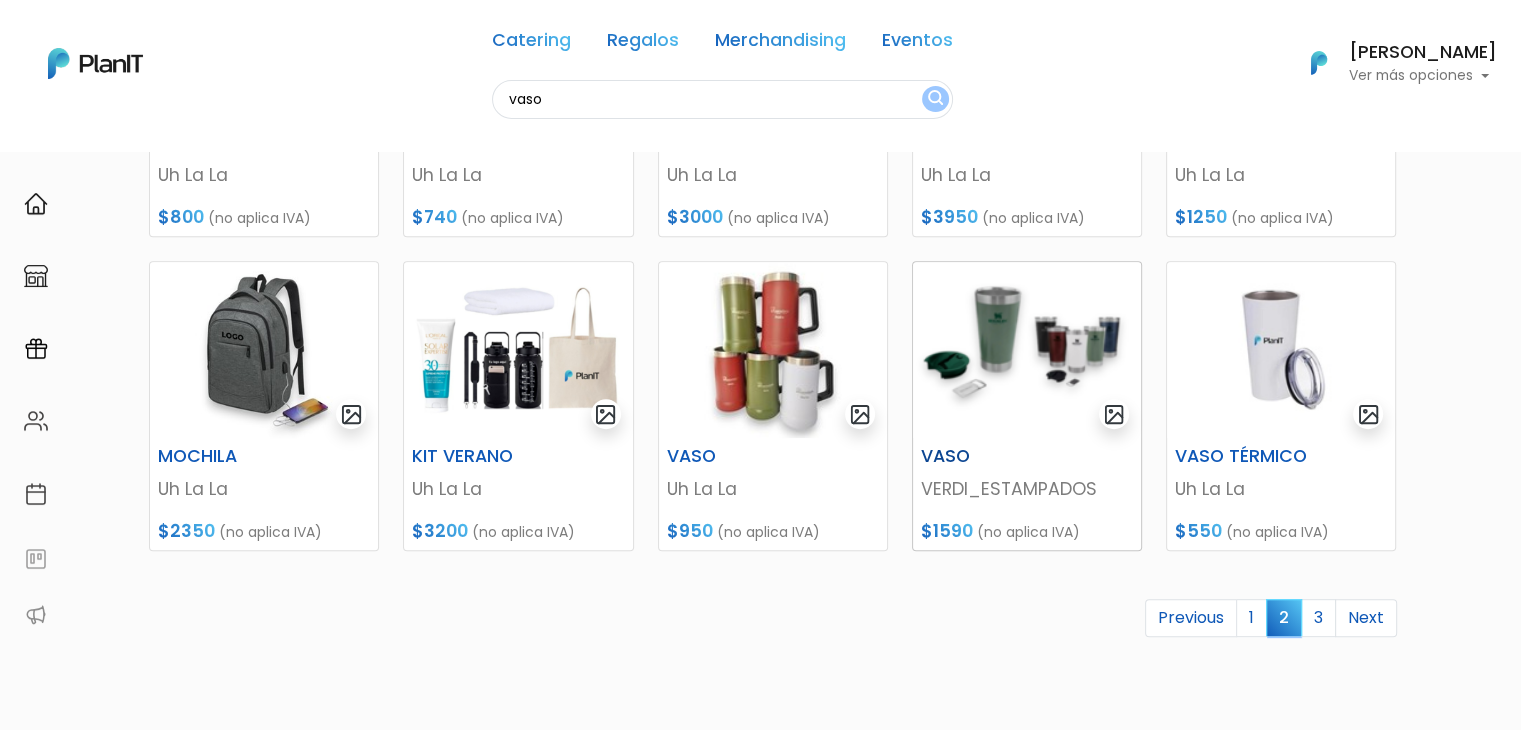 click at bounding box center [1027, 350] 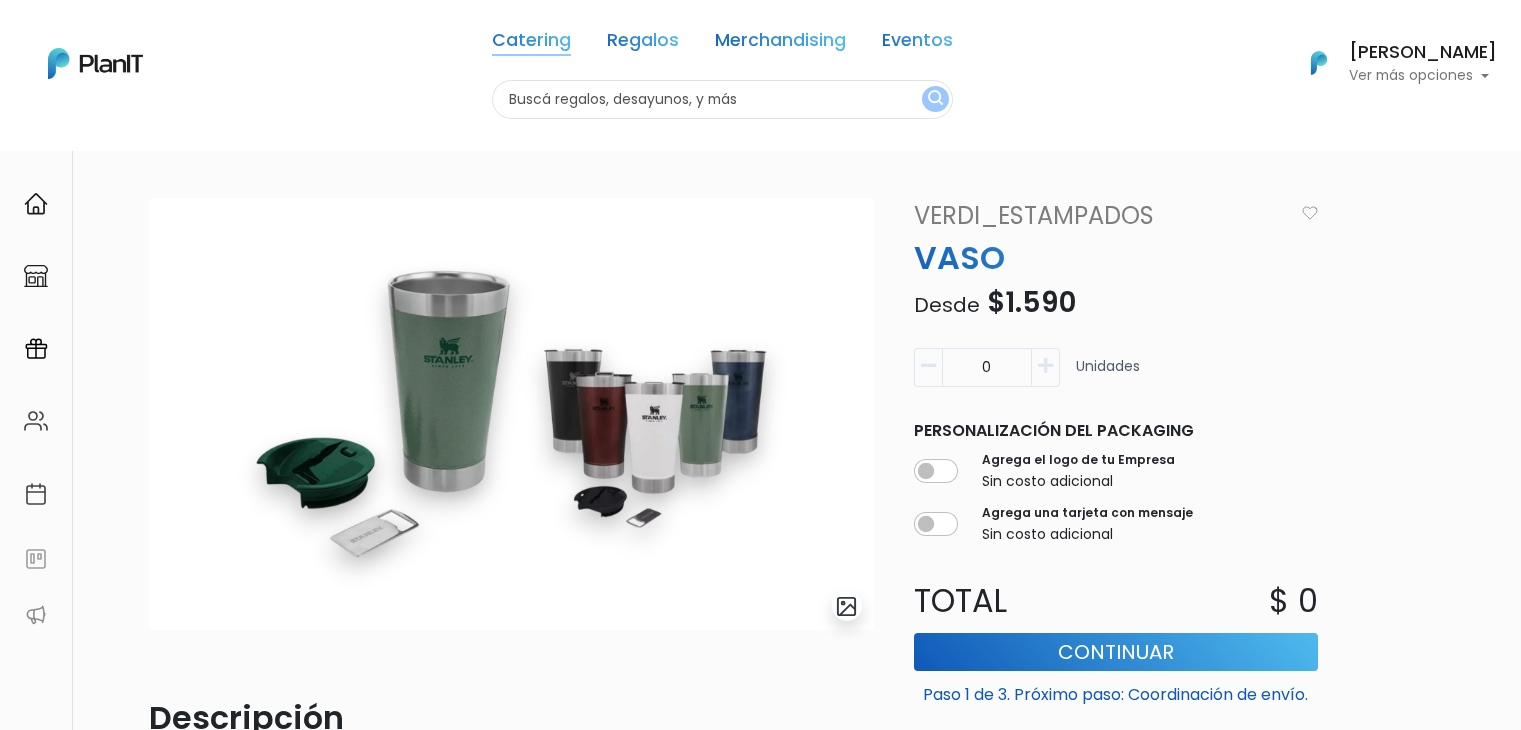 scroll, scrollTop: 0, scrollLeft: 0, axis: both 